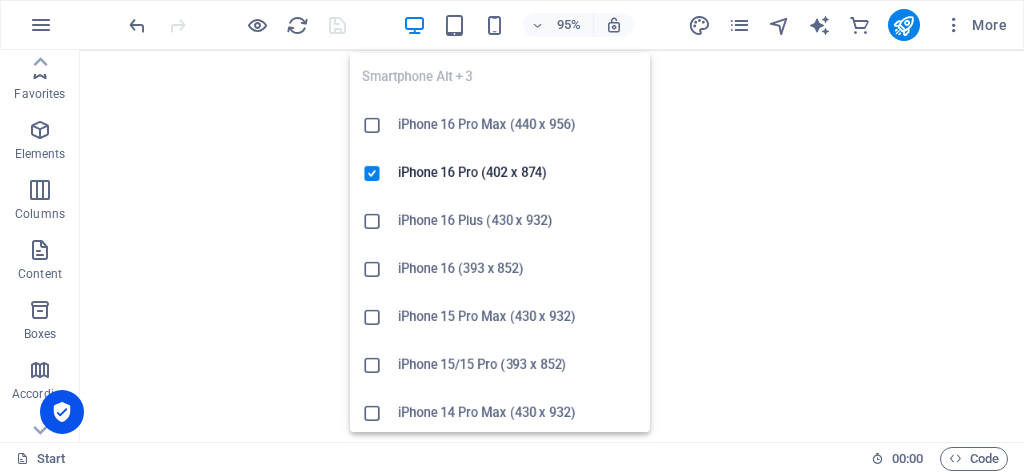 scroll, scrollTop: 0, scrollLeft: 0, axis: both 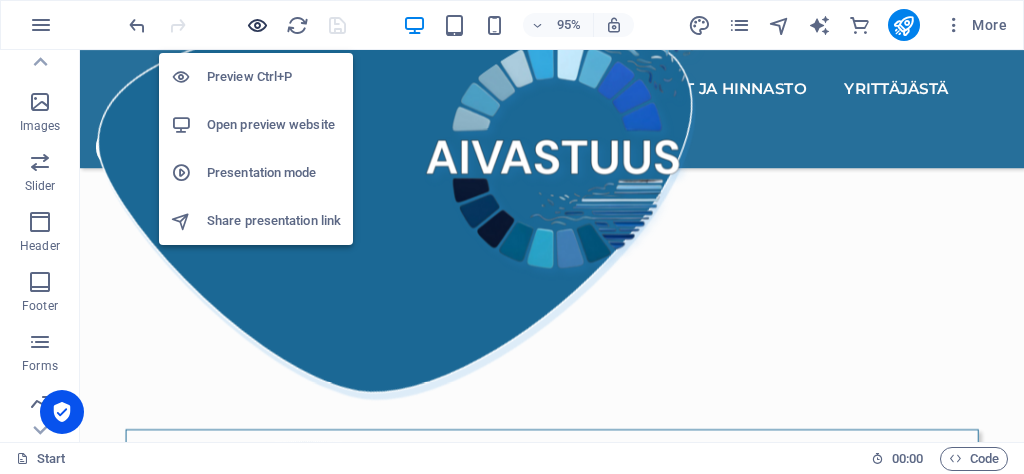 click at bounding box center [257, 25] 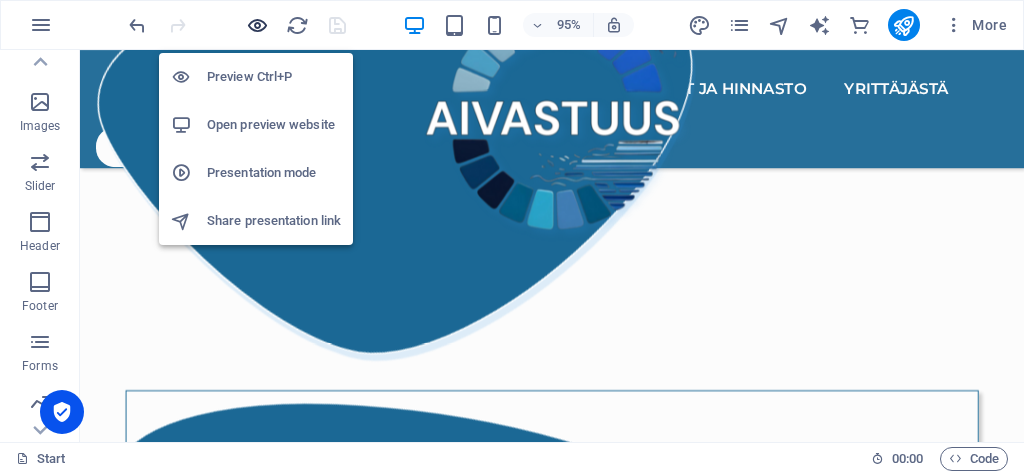 scroll, scrollTop: 1354, scrollLeft: 0, axis: vertical 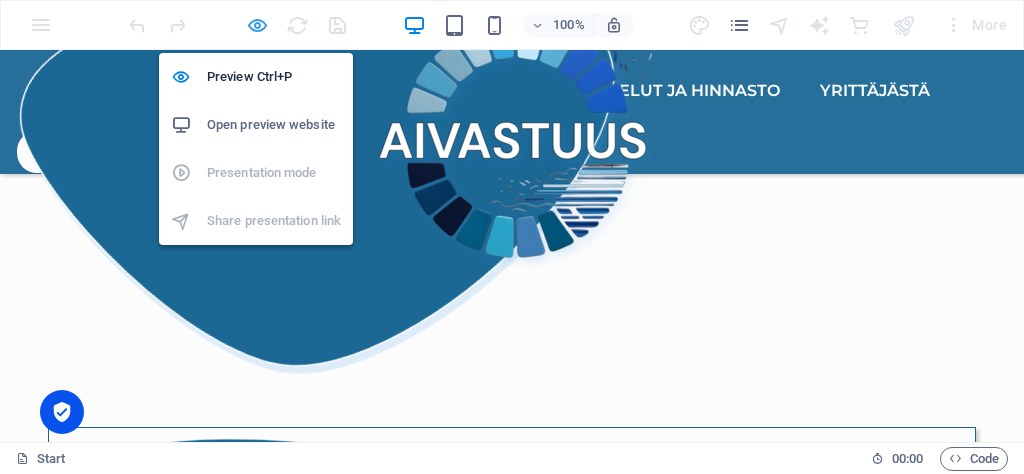 click at bounding box center [257, 25] 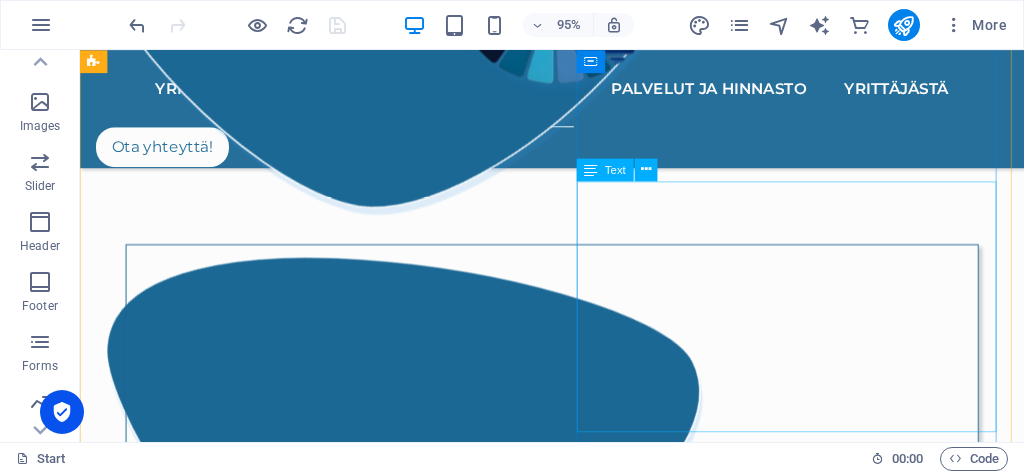 scroll, scrollTop: 1592, scrollLeft: 0, axis: vertical 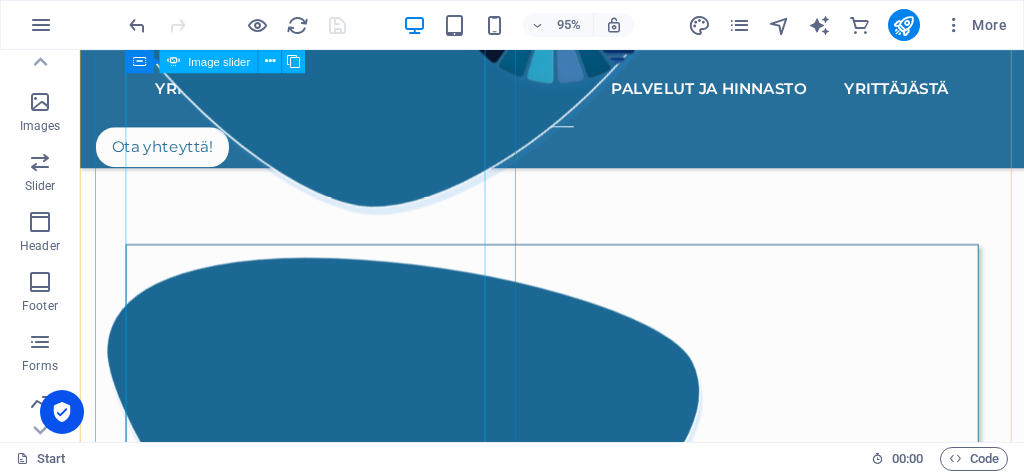 click at bounding box center [129, 11386] 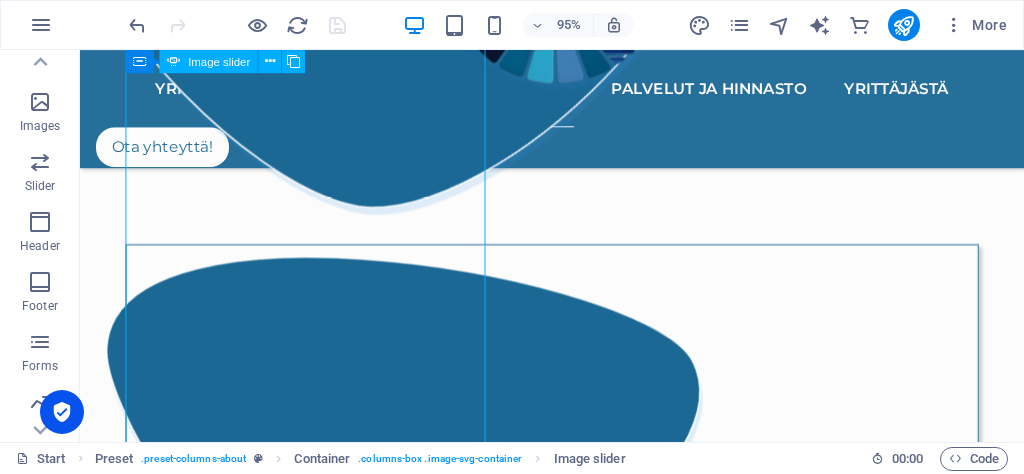 click at bounding box center (129, 11386) 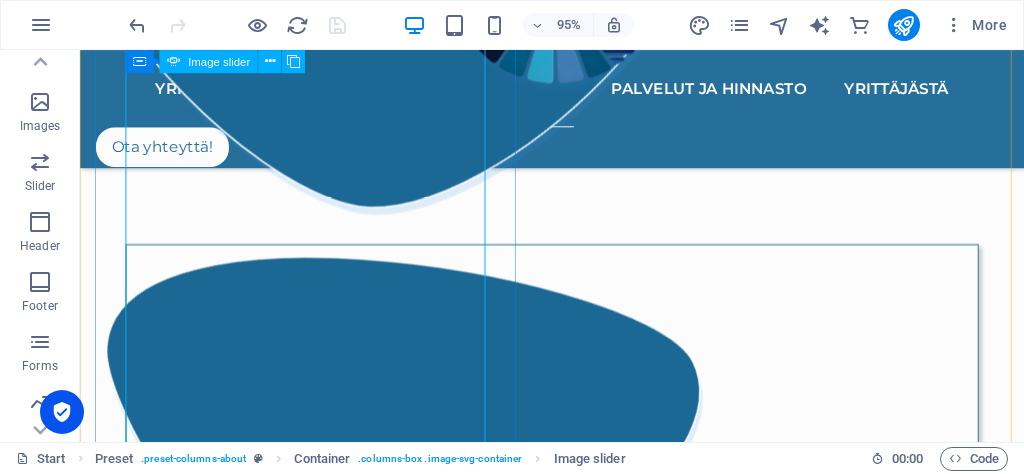 click at bounding box center (129, 11386) 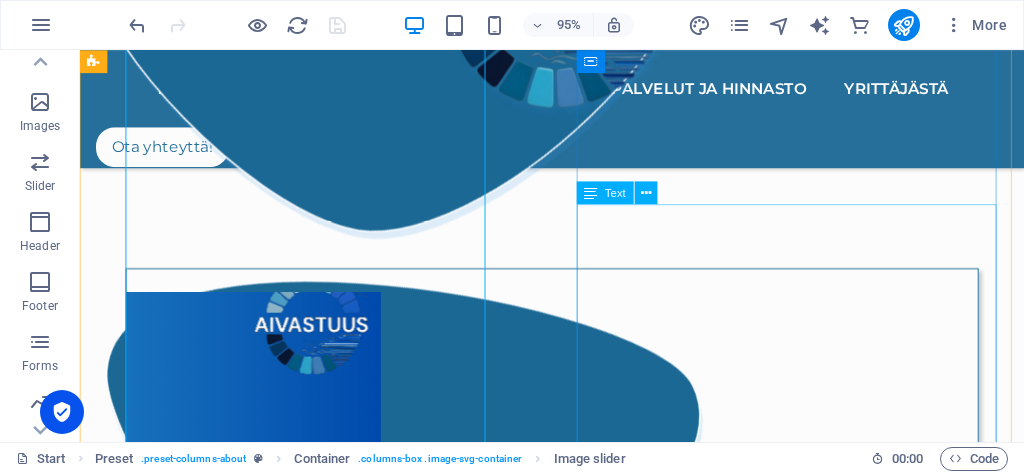 scroll, scrollTop: 1573, scrollLeft: 0, axis: vertical 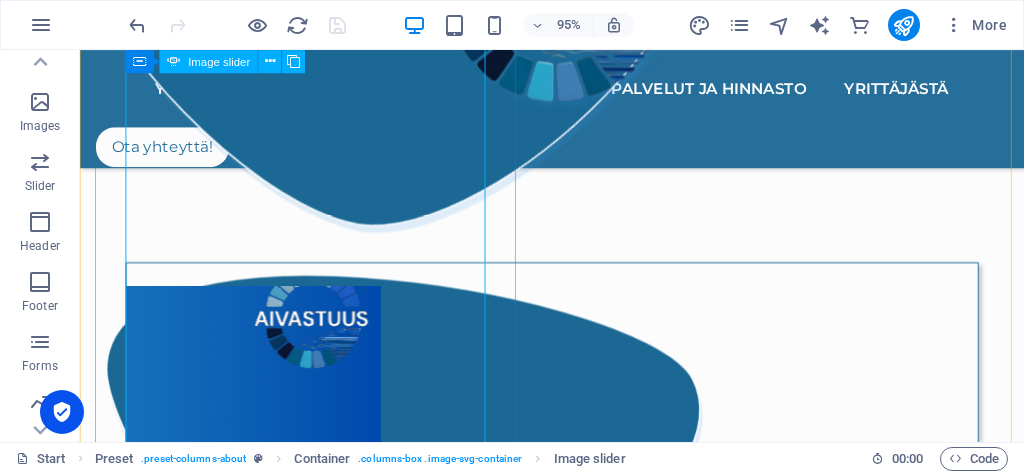 click at bounding box center [129, 11405] 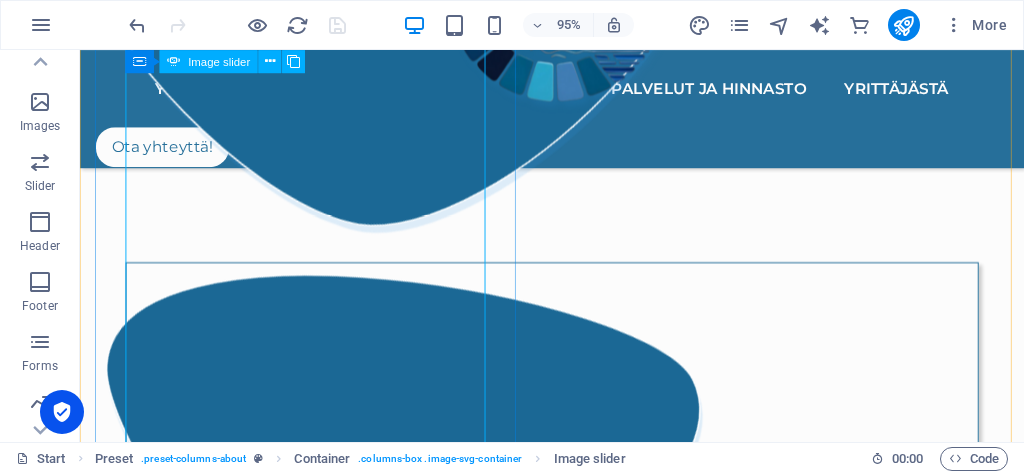 click at bounding box center (129, 11405) 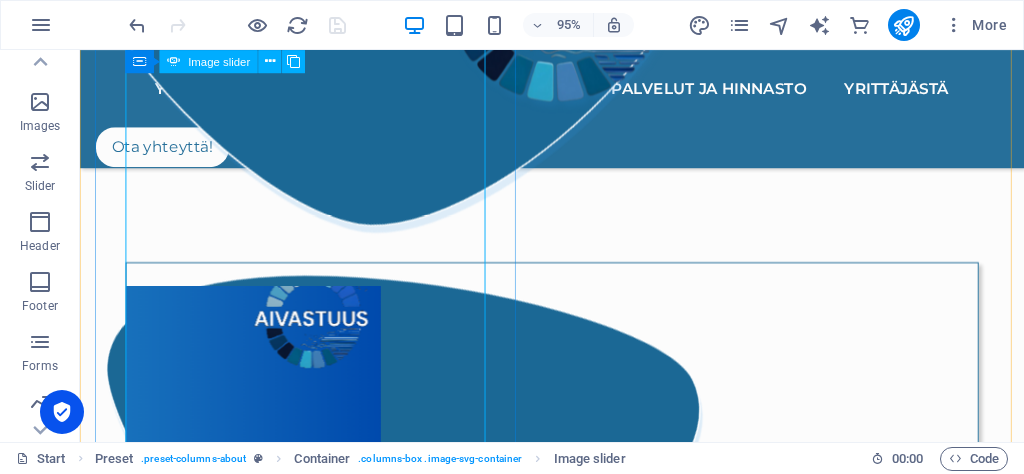 click at bounding box center [129, 291] 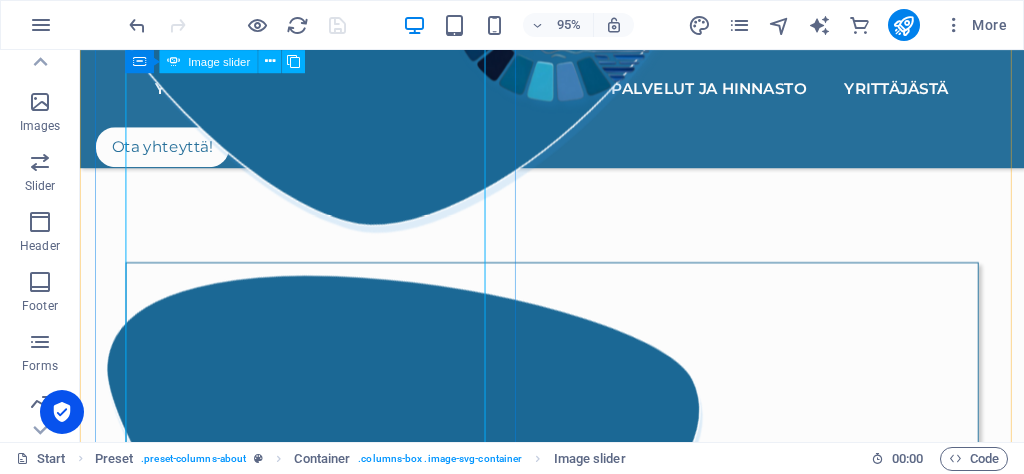 click at bounding box center [129, 11405] 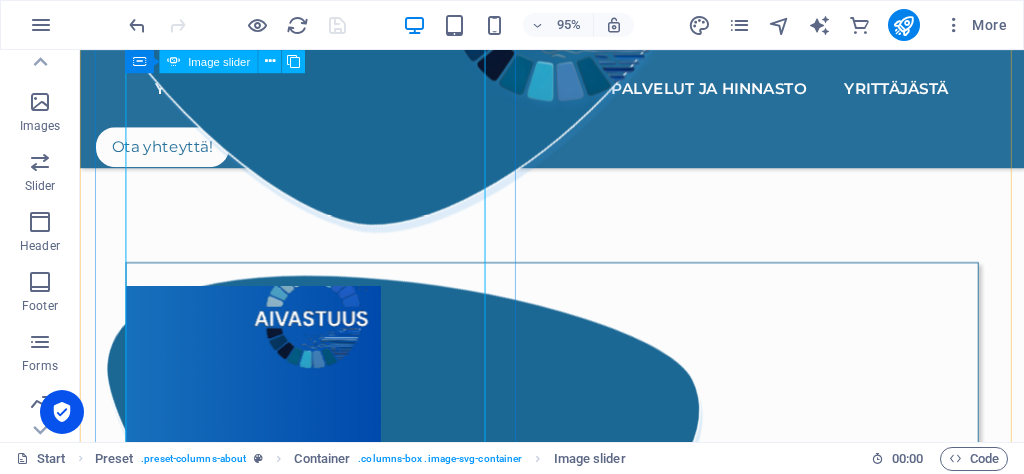 click at bounding box center (129, 291) 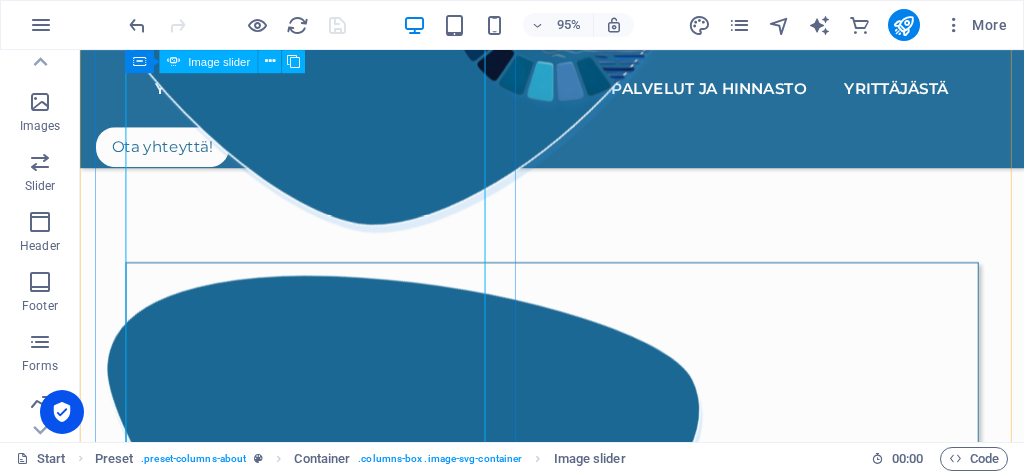 click at bounding box center [129, 291] 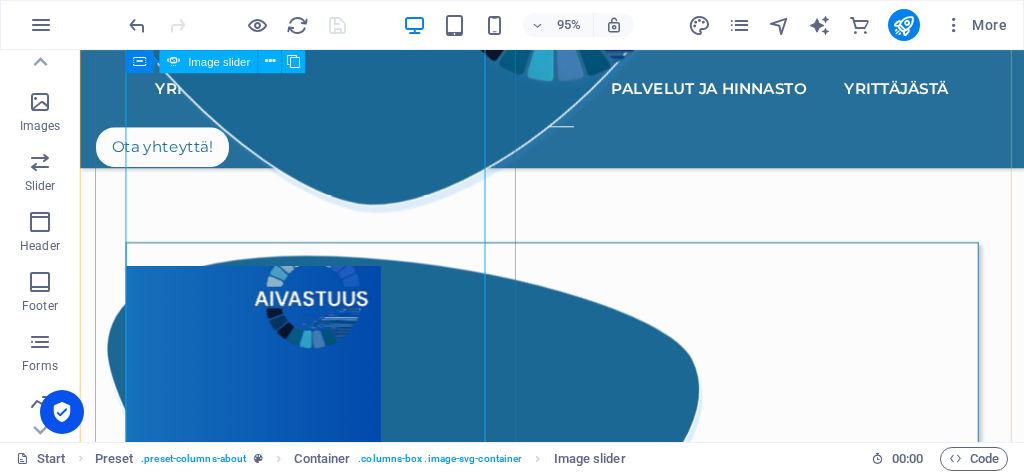 scroll, scrollTop: 1592, scrollLeft: 0, axis: vertical 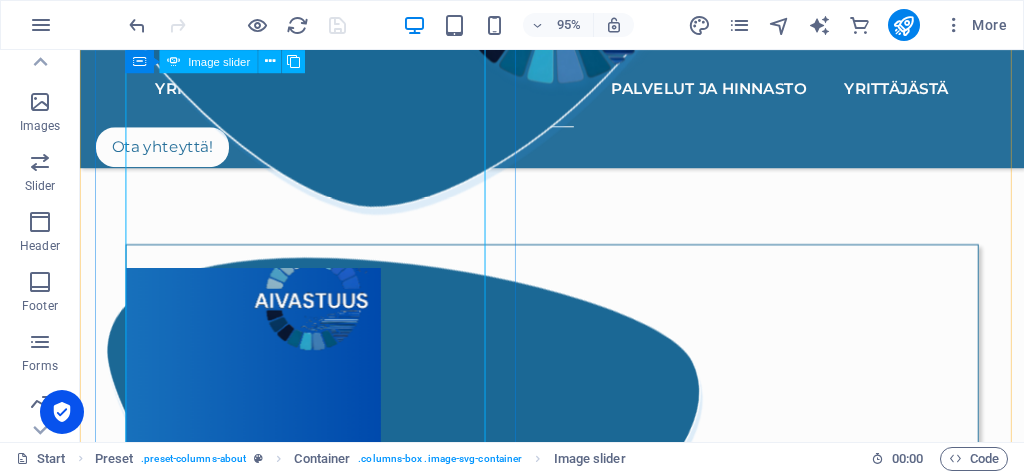 click at bounding box center [129, 11386] 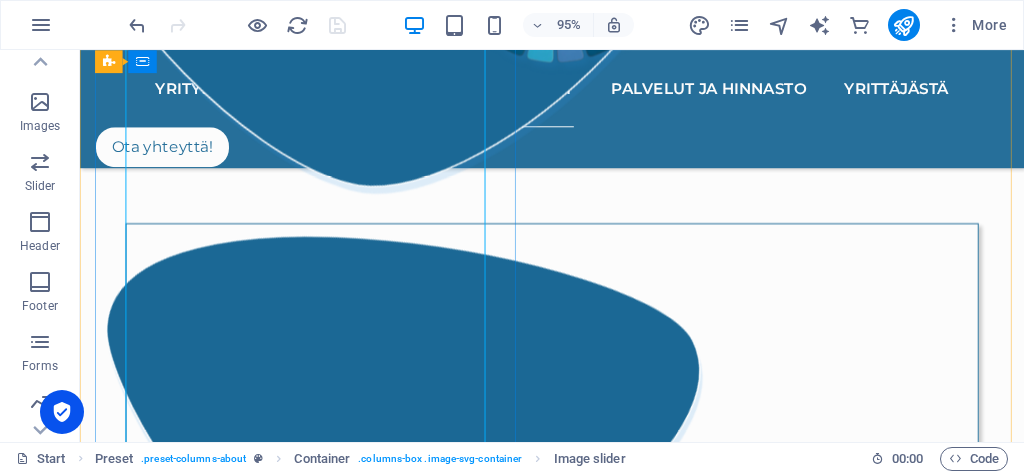 scroll, scrollTop: 1613, scrollLeft: 0, axis: vertical 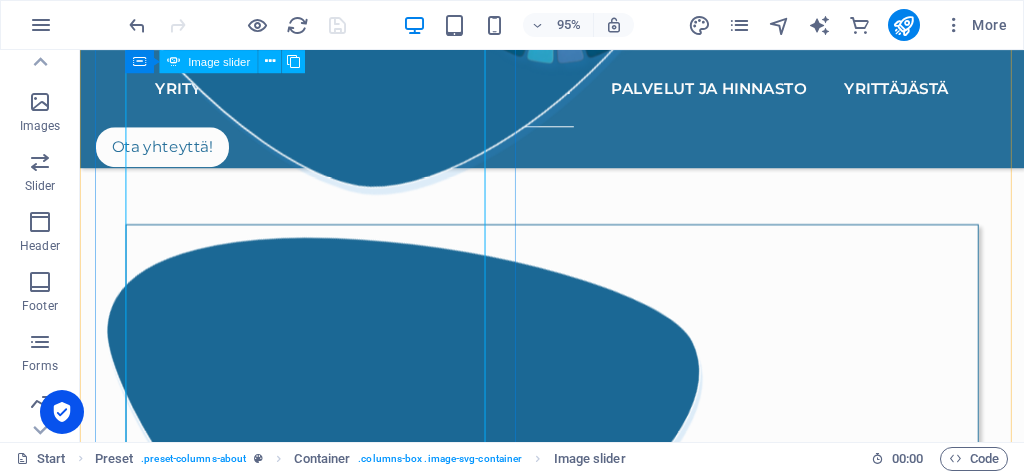 click at bounding box center [129, 11365] 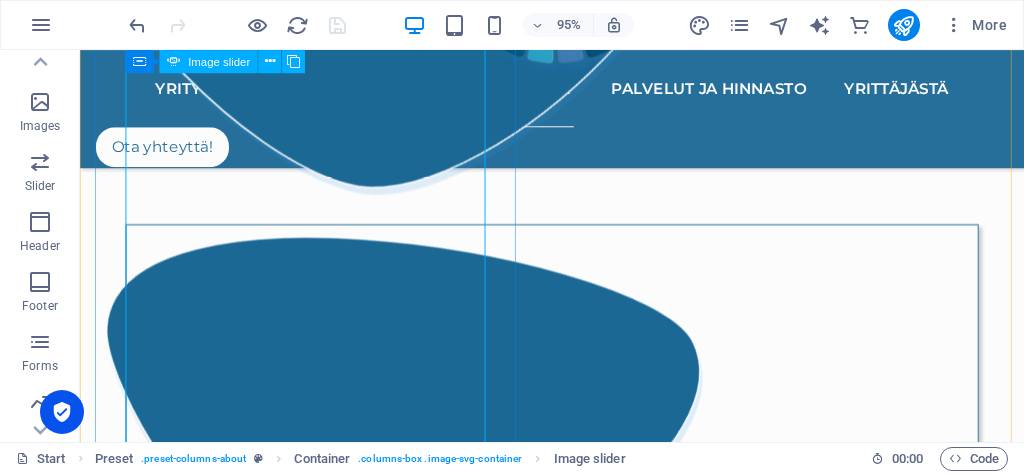 click at bounding box center [129, 11365] 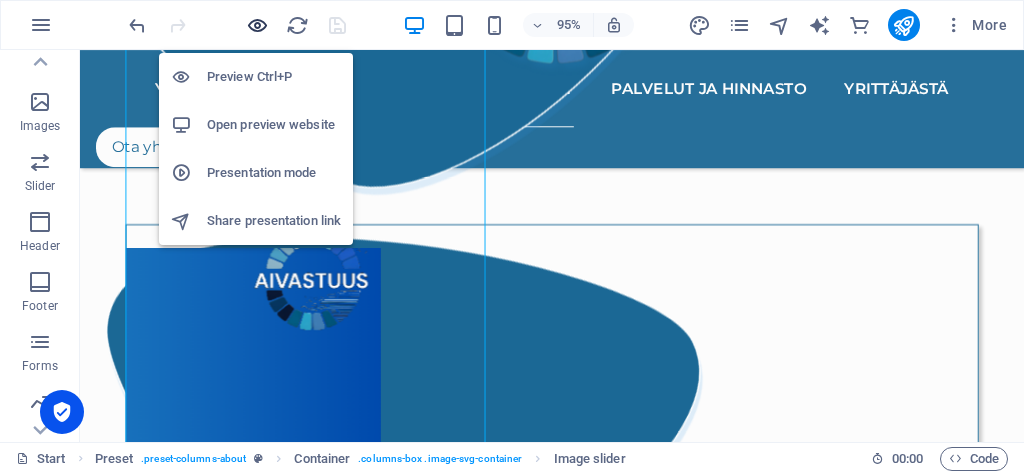 click at bounding box center [257, 25] 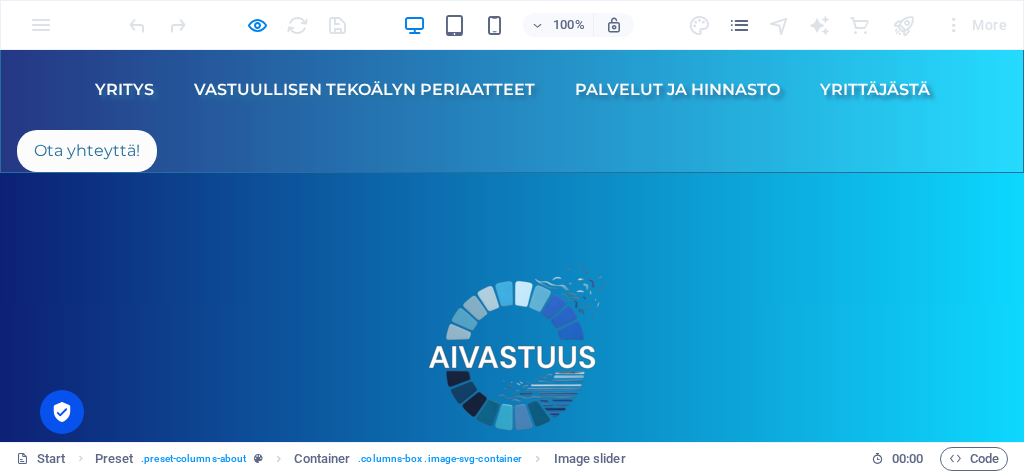 scroll, scrollTop: 0, scrollLeft: 0, axis: both 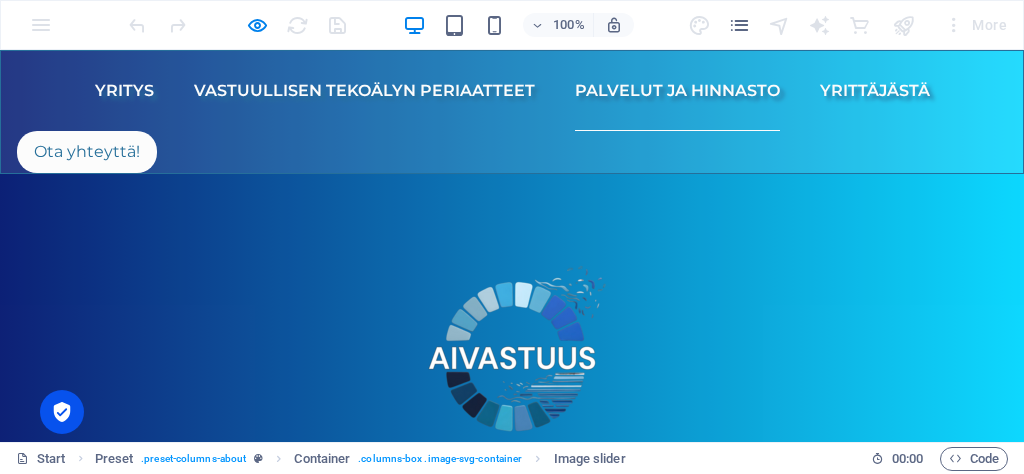 click on "Palvelut ja hinnasto" at bounding box center [677, 91] 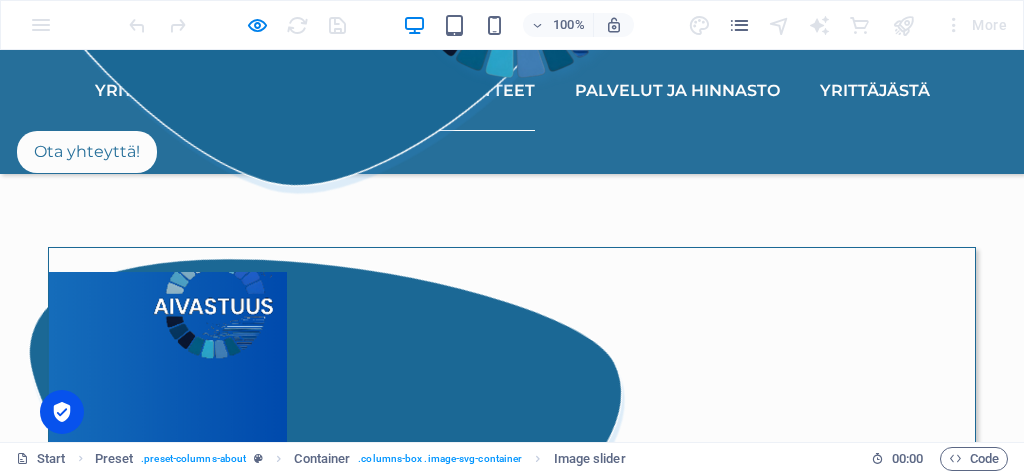 scroll, scrollTop: 1539, scrollLeft: 0, axis: vertical 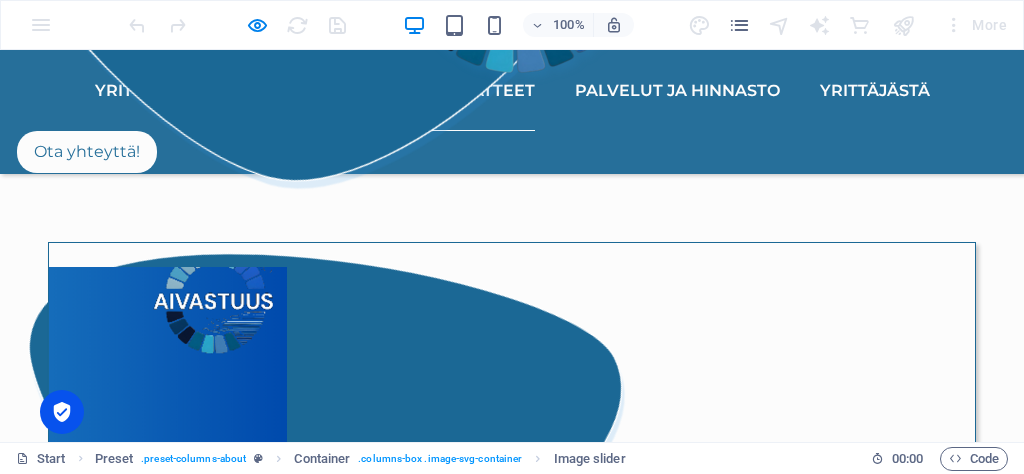 click at bounding box center (49, 11374) 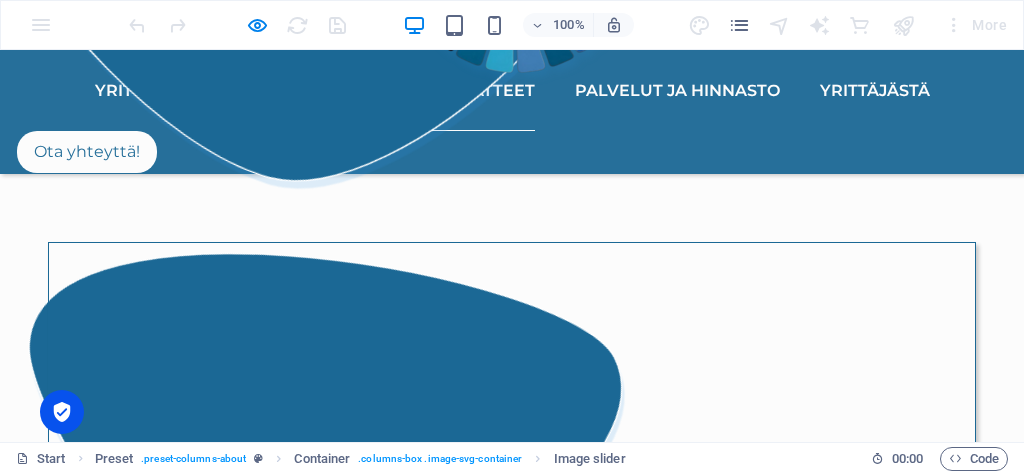 click at bounding box center [49, 11374] 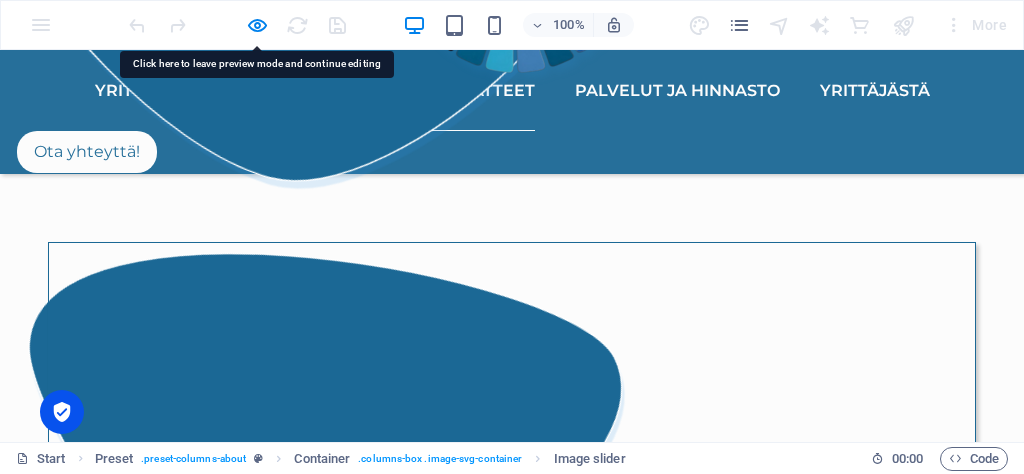 click at bounding box center [49, 11374] 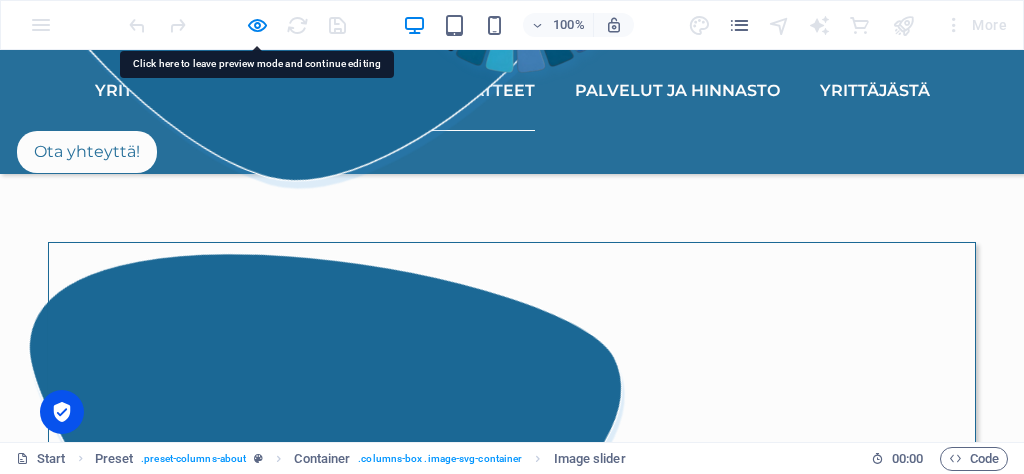 click at bounding box center (49, 11374) 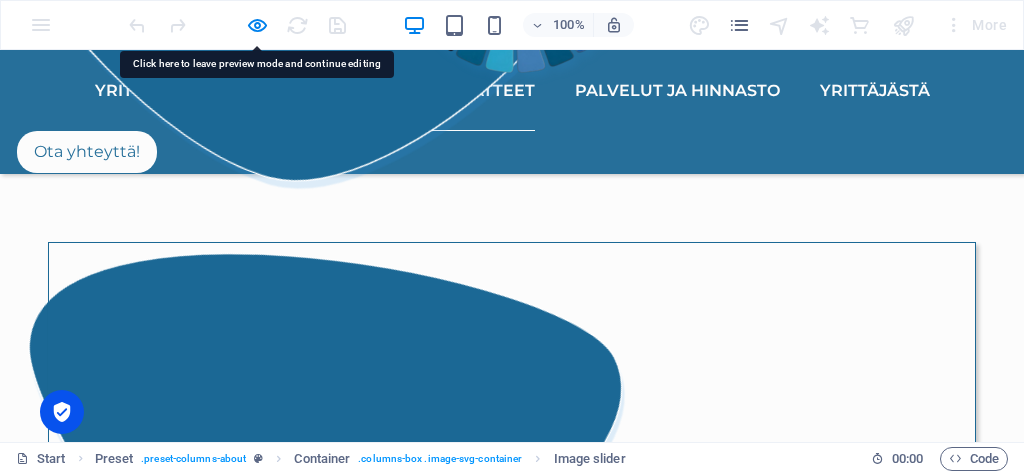 click at bounding box center [49, 11374] 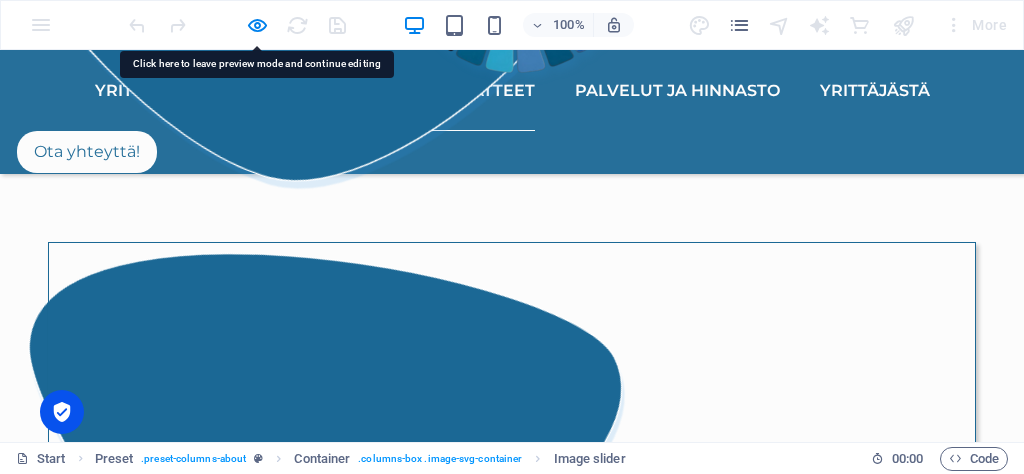 click at bounding box center [49, 11374] 